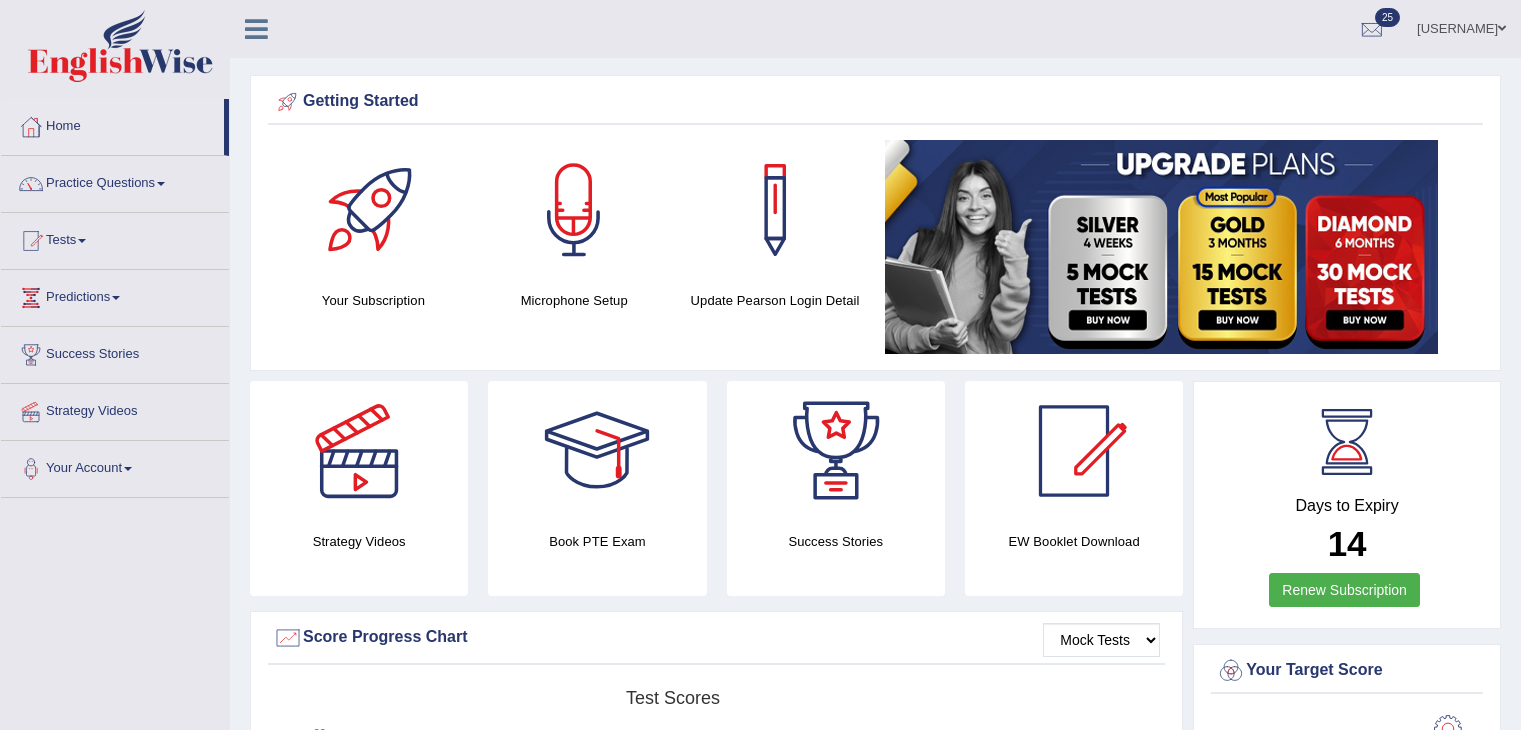 scroll, scrollTop: 2614, scrollLeft: 0, axis: vertical 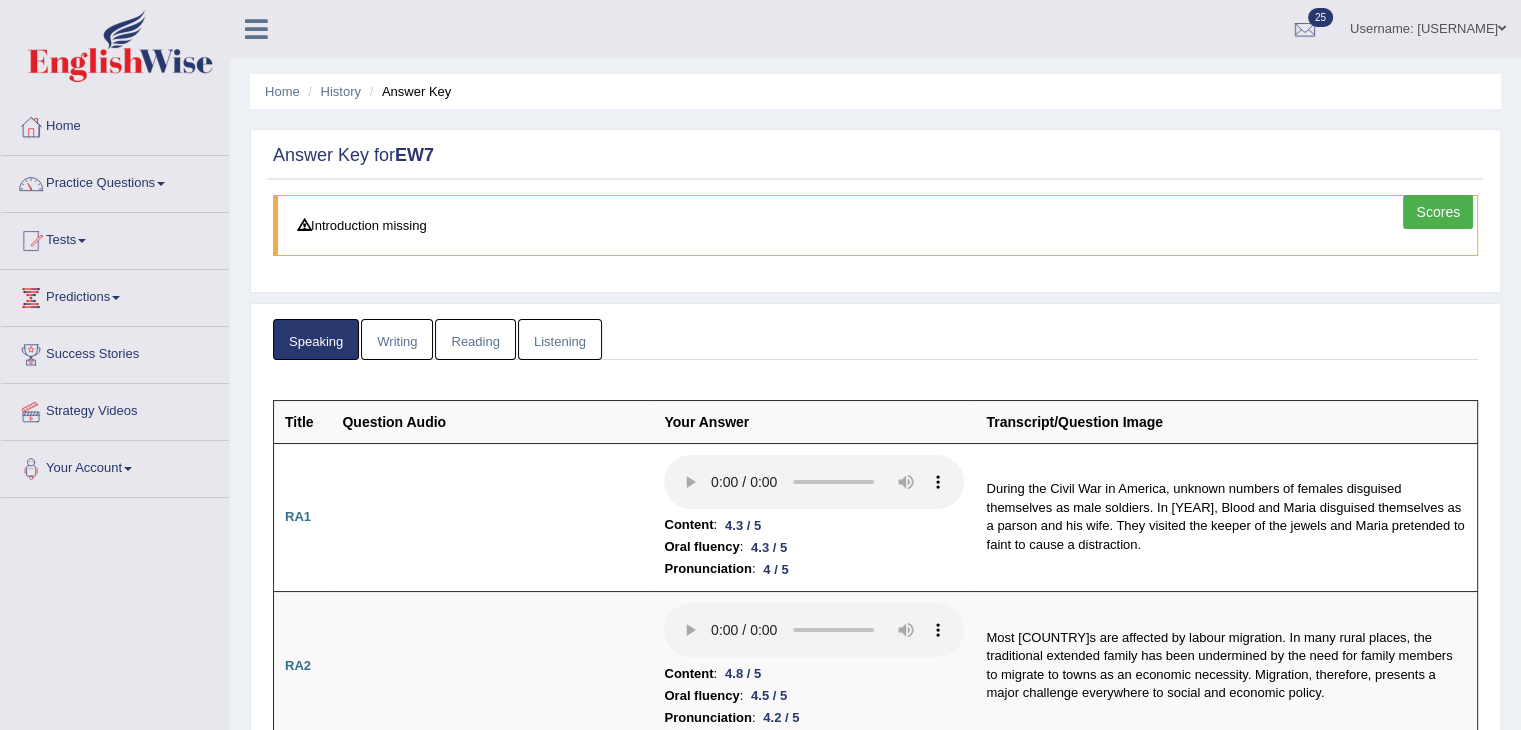 click on "Scores" at bounding box center (1438, 212) 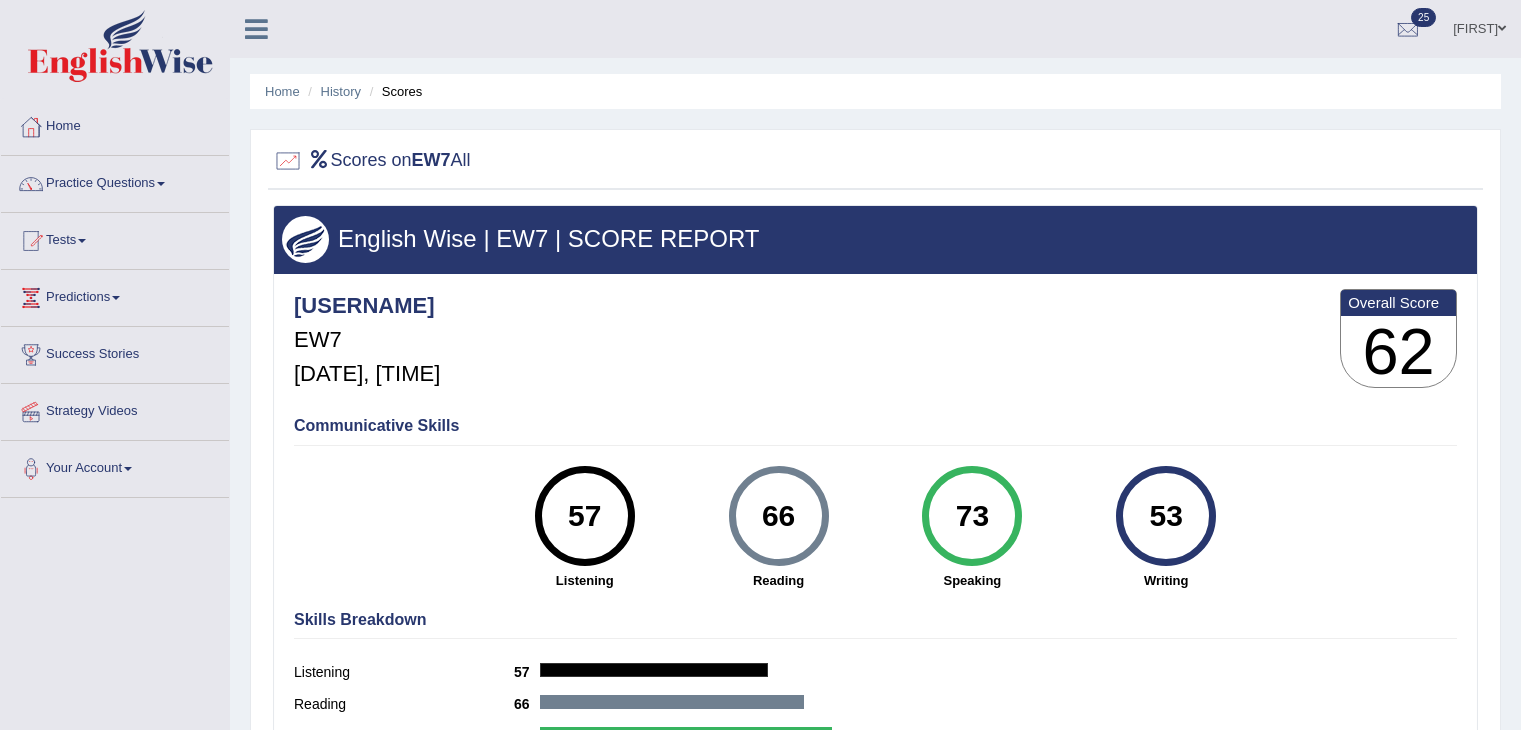 scroll, scrollTop: 210, scrollLeft: 0, axis: vertical 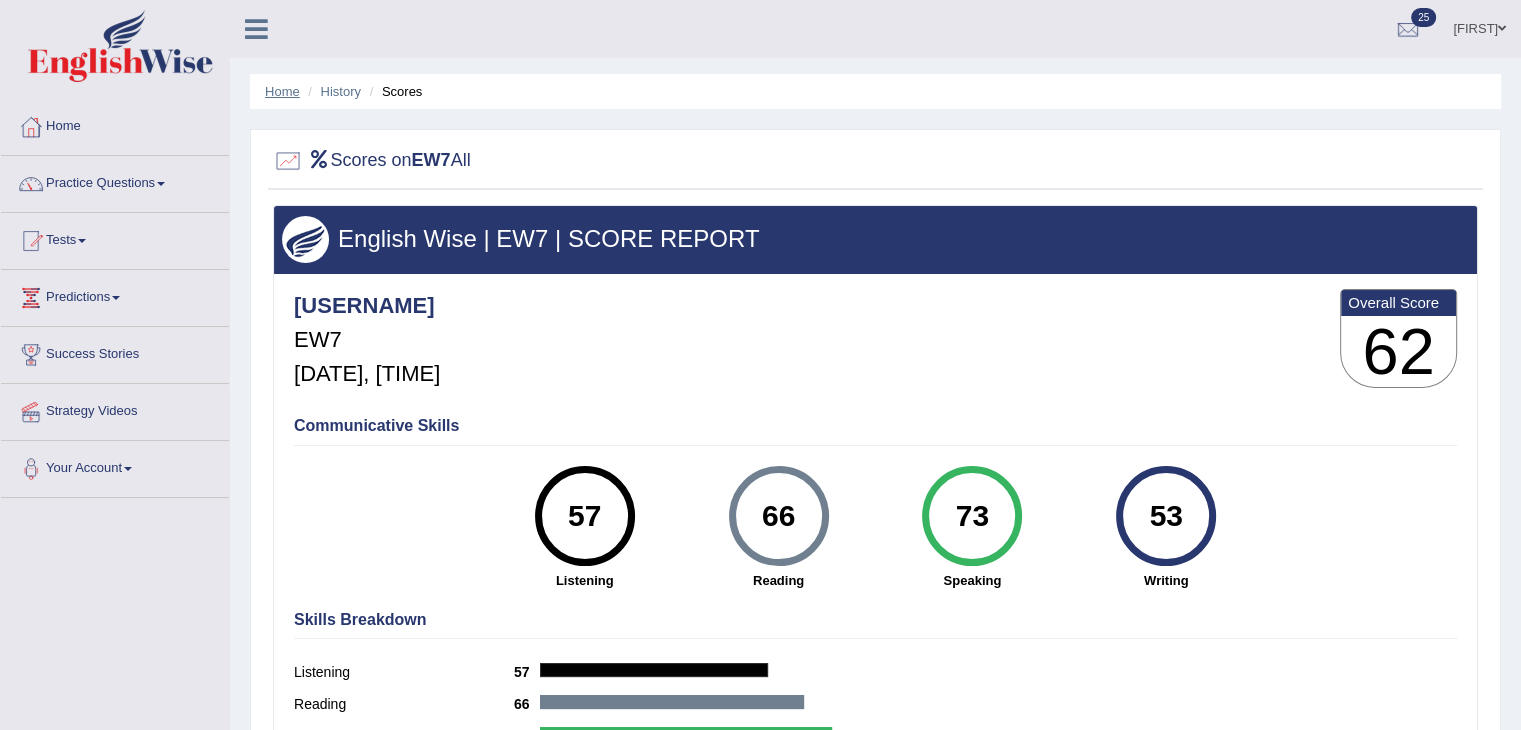 click on "Home" at bounding box center (282, 91) 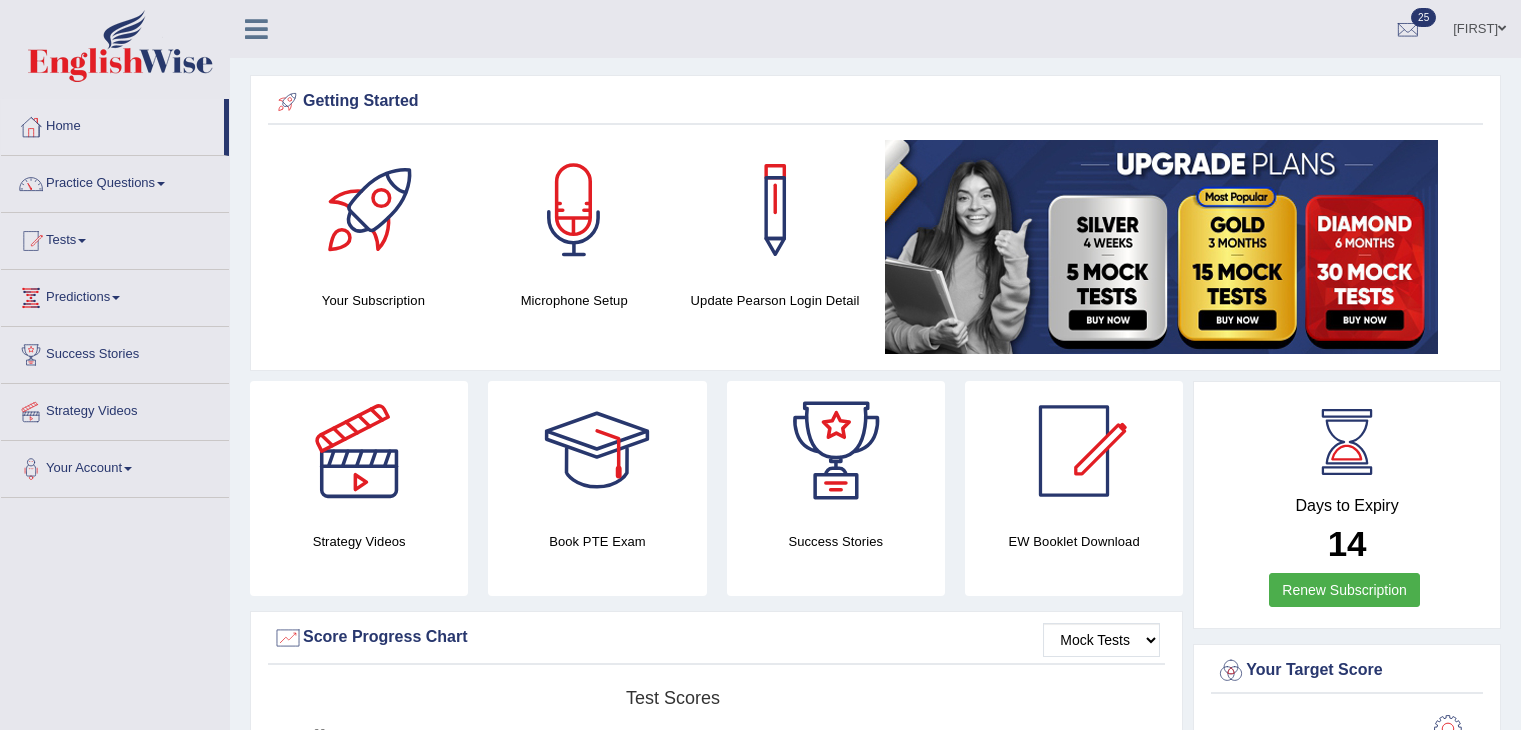 scroll, scrollTop: 2614, scrollLeft: 0, axis: vertical 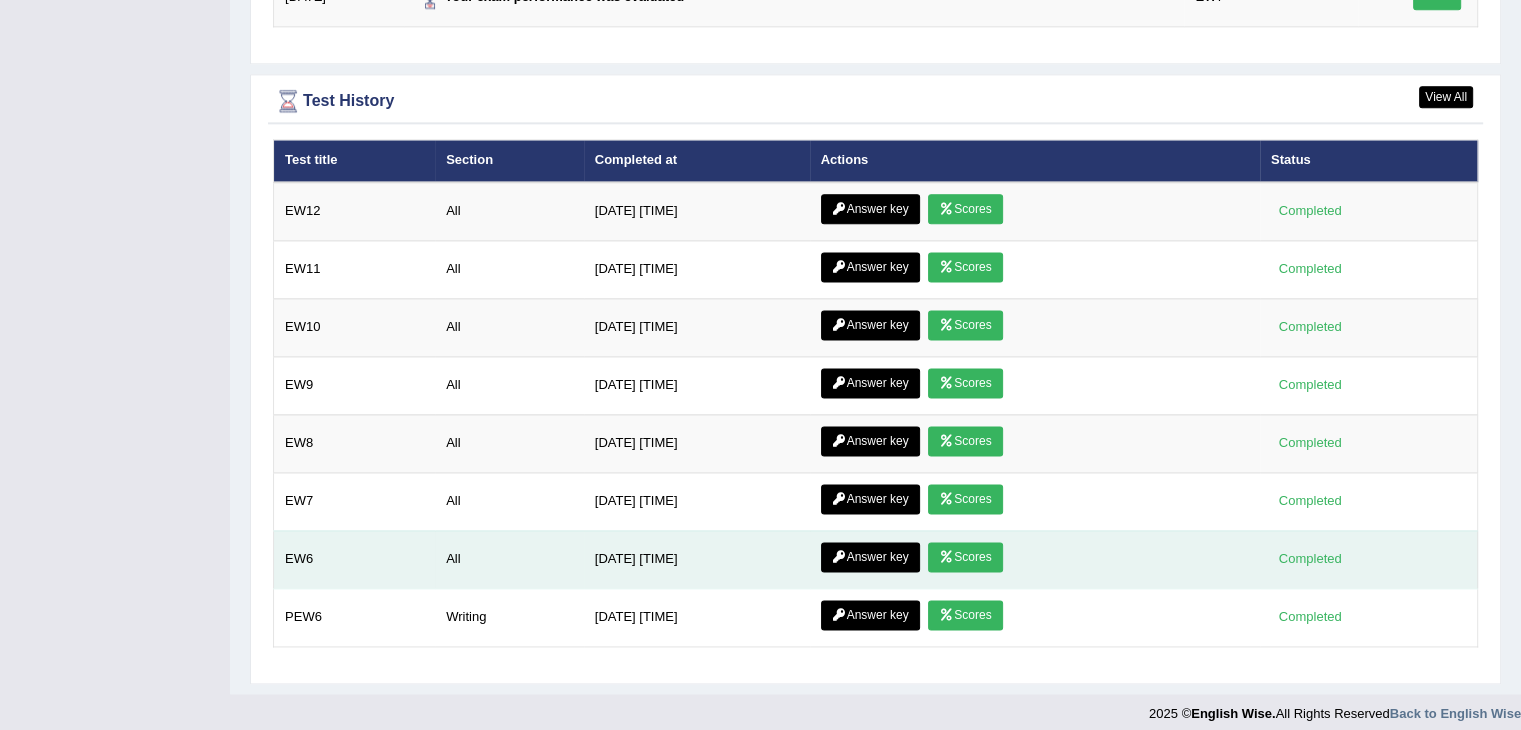 click on "Answer key" at bounding box center (870, 557) 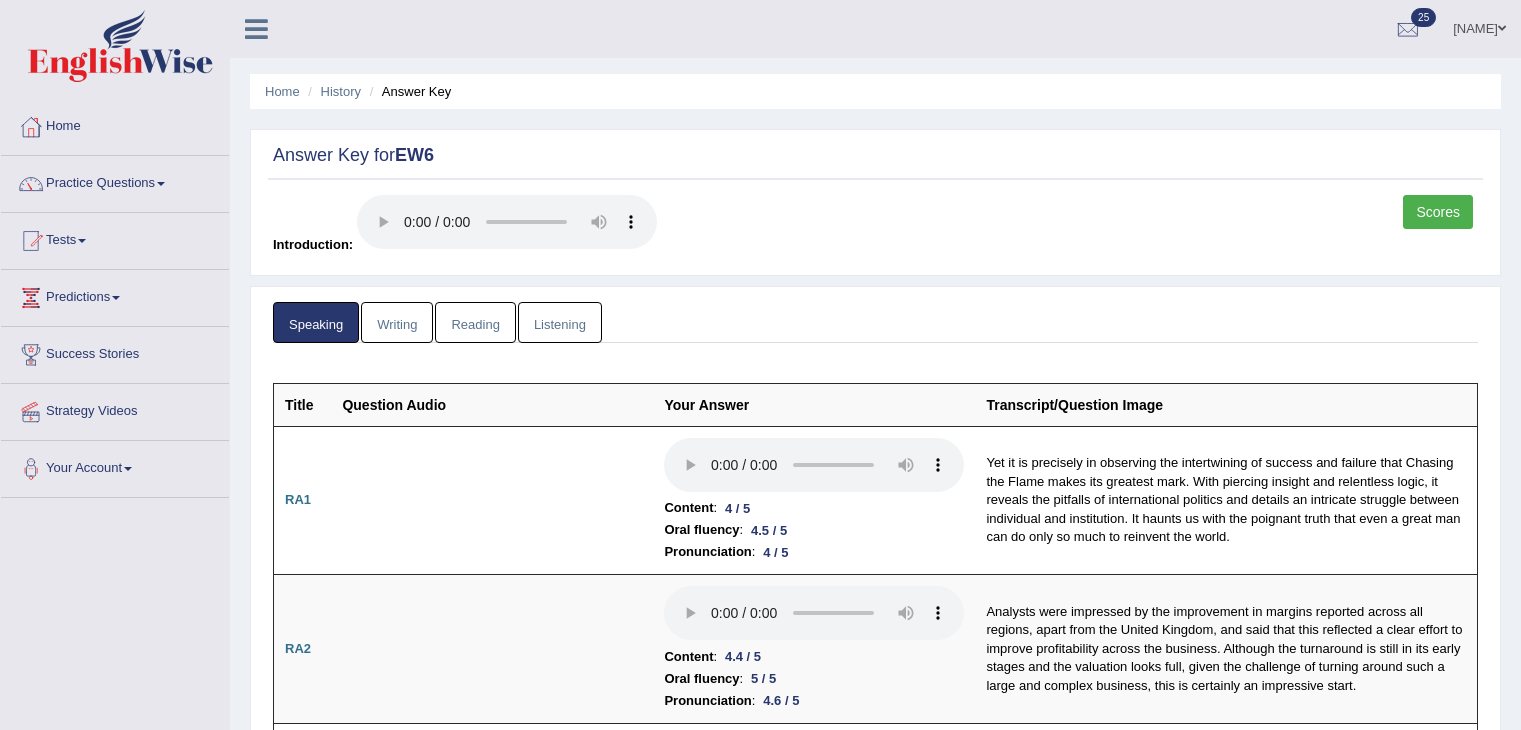 scroll, scrollTop: 0, scrollLeft: 0, axis: both 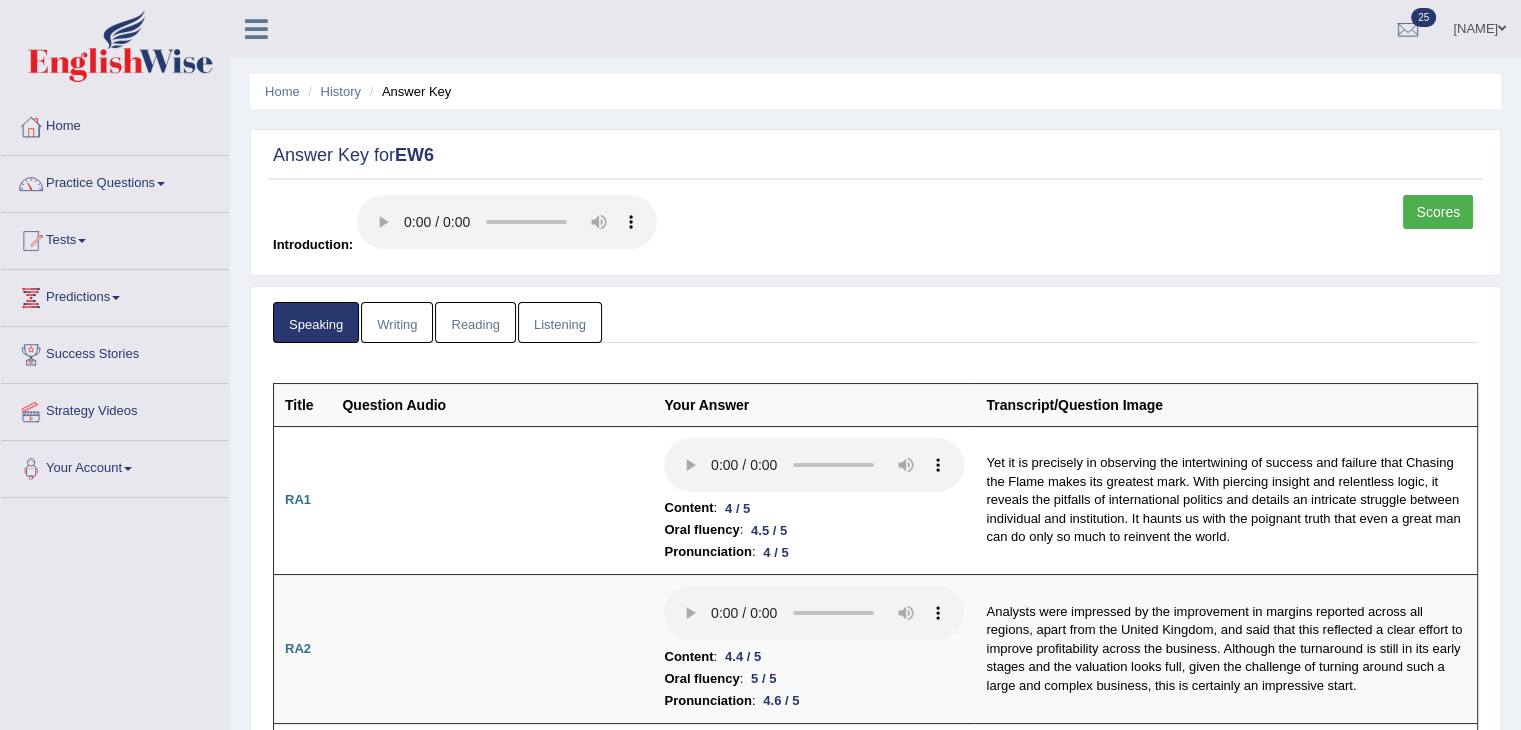 click on "Scores" at bounding box center (1438, 212) 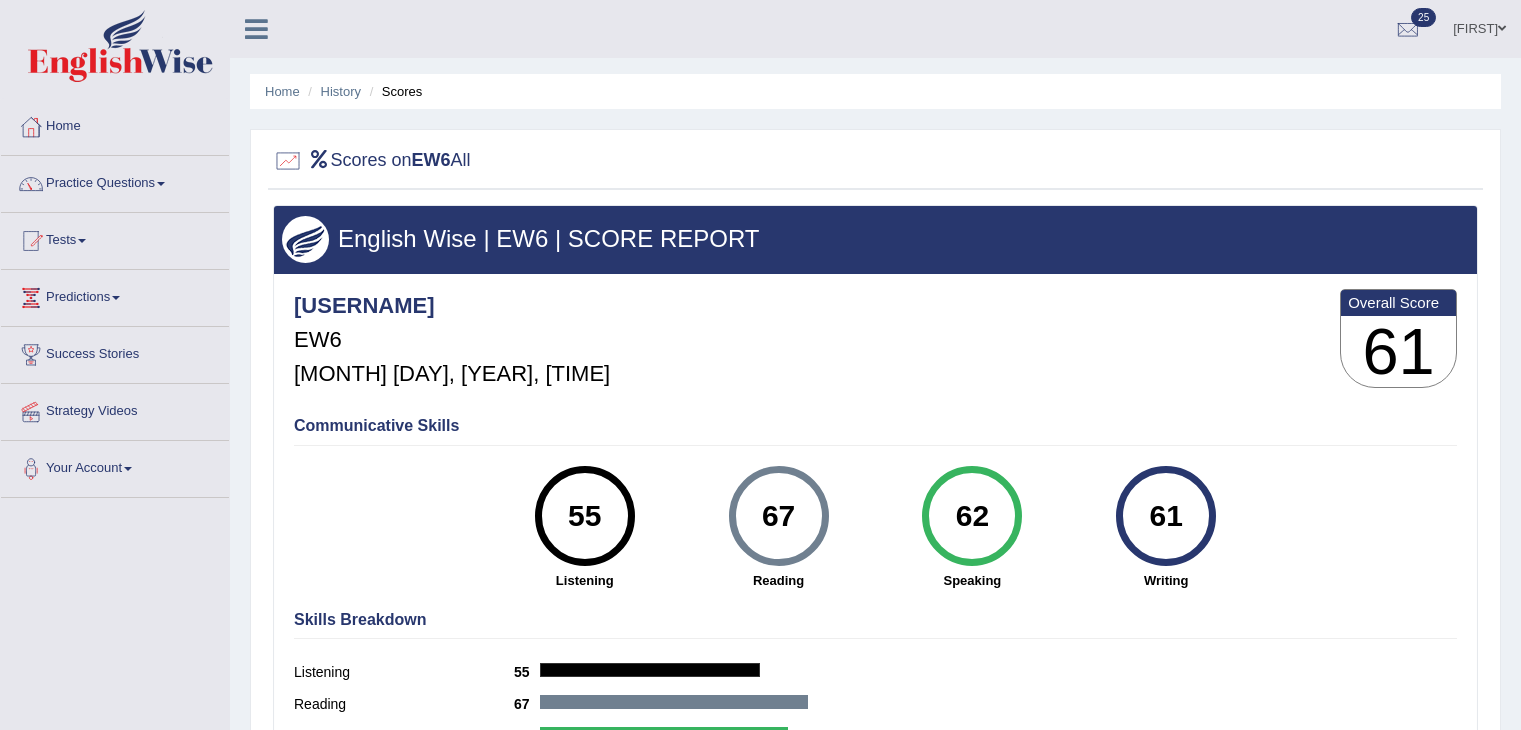 scroll, scrollTop: 0, scrollLeft: 0, axis: both 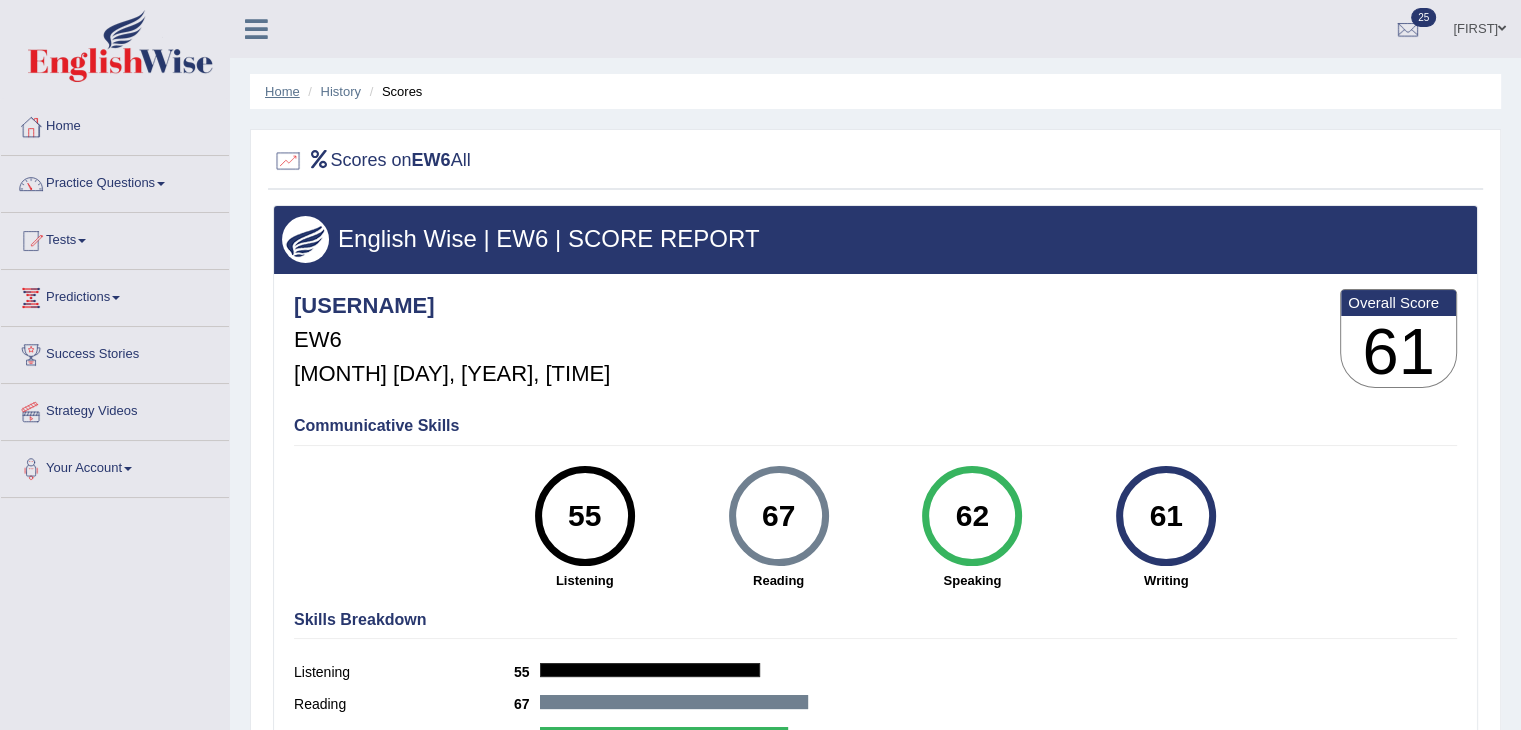 click on "Home" at bounding box center (282, 91) 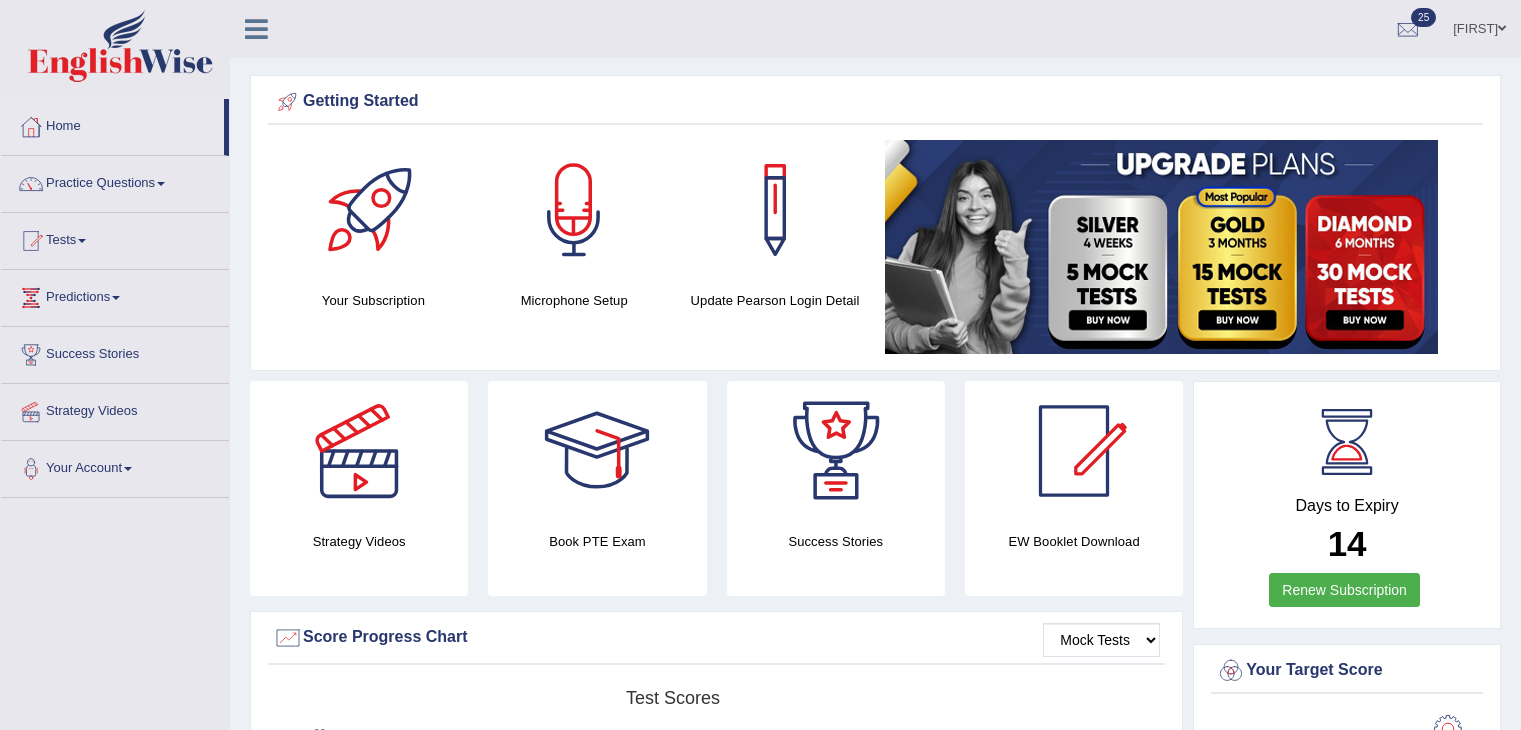 click on "Answer key" at bounding box center [870, 3171] 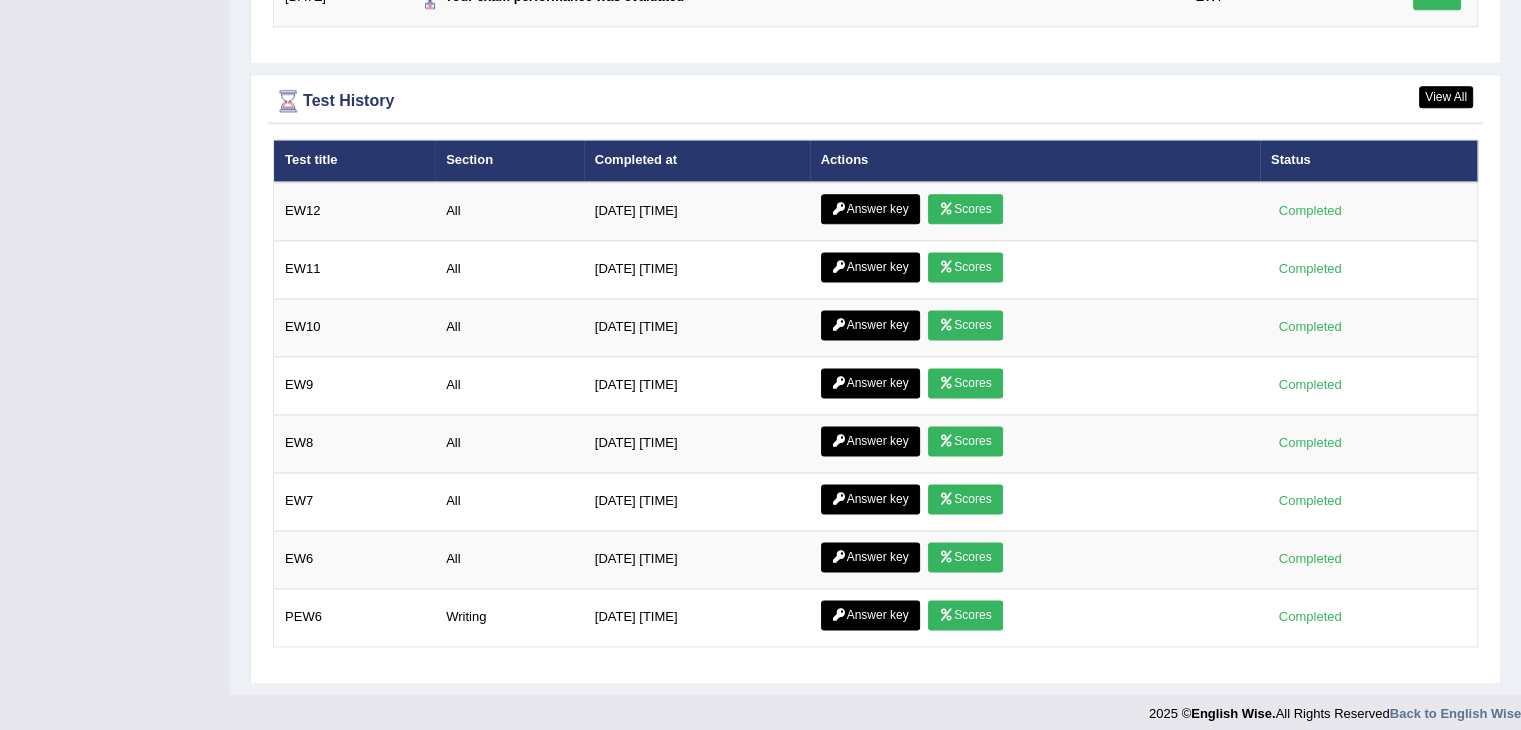 scroll, scrollTop: 0, scrollLeft: 0, axis: both 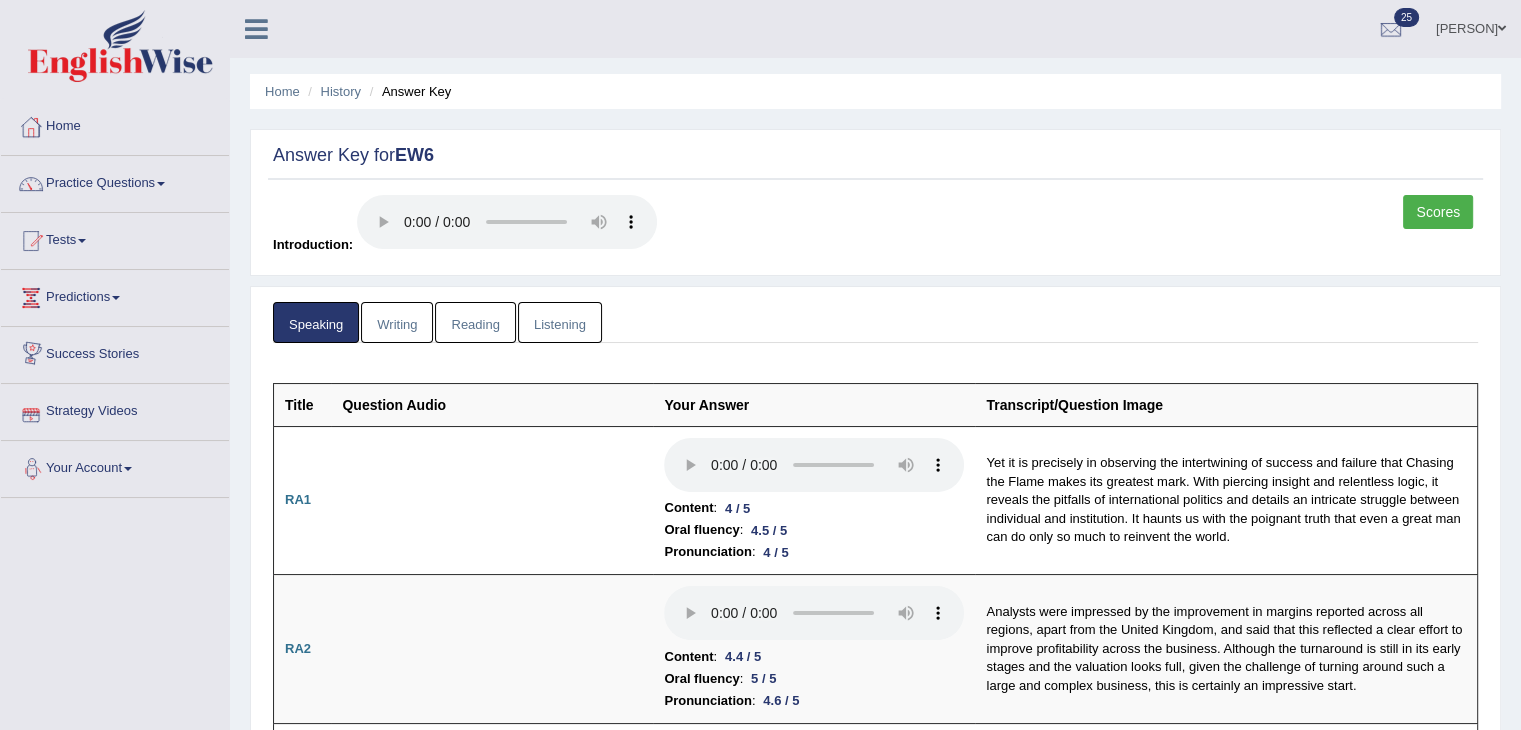 click on "Writing" at bounding box center [397, 322] 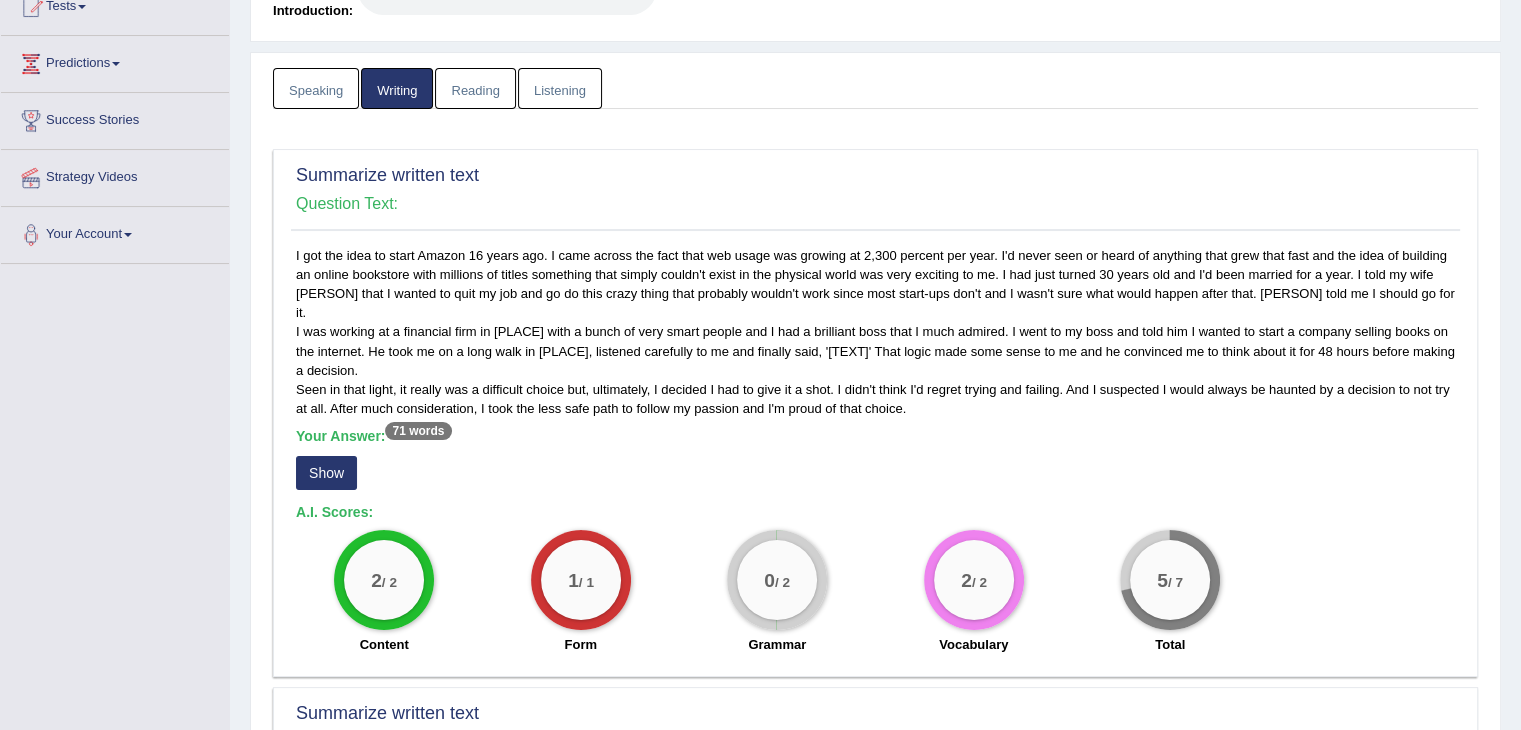 scroll, scrollTop: 272, scrollLeft: 0, axis: vertical 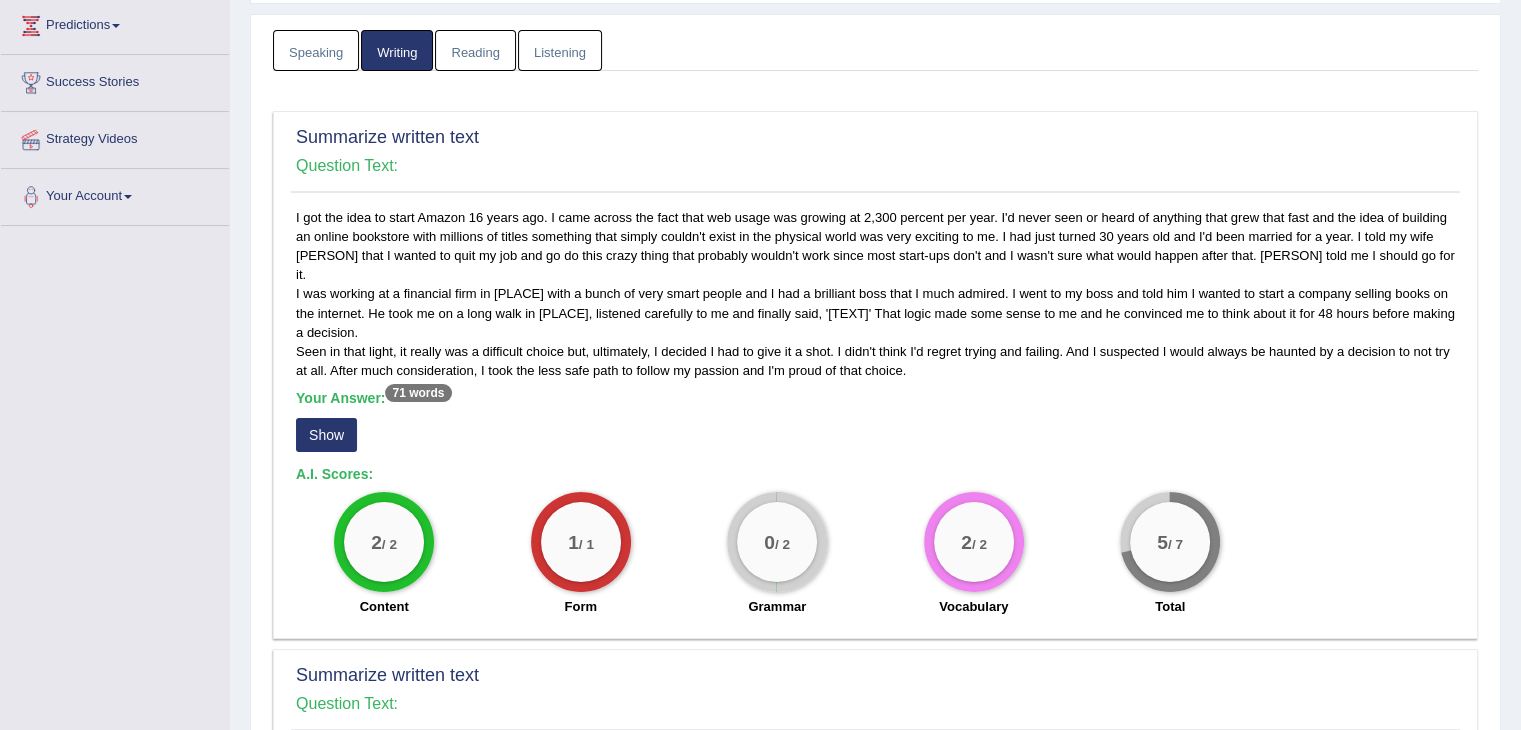 click on "Show" at bounding box center (326, 435) 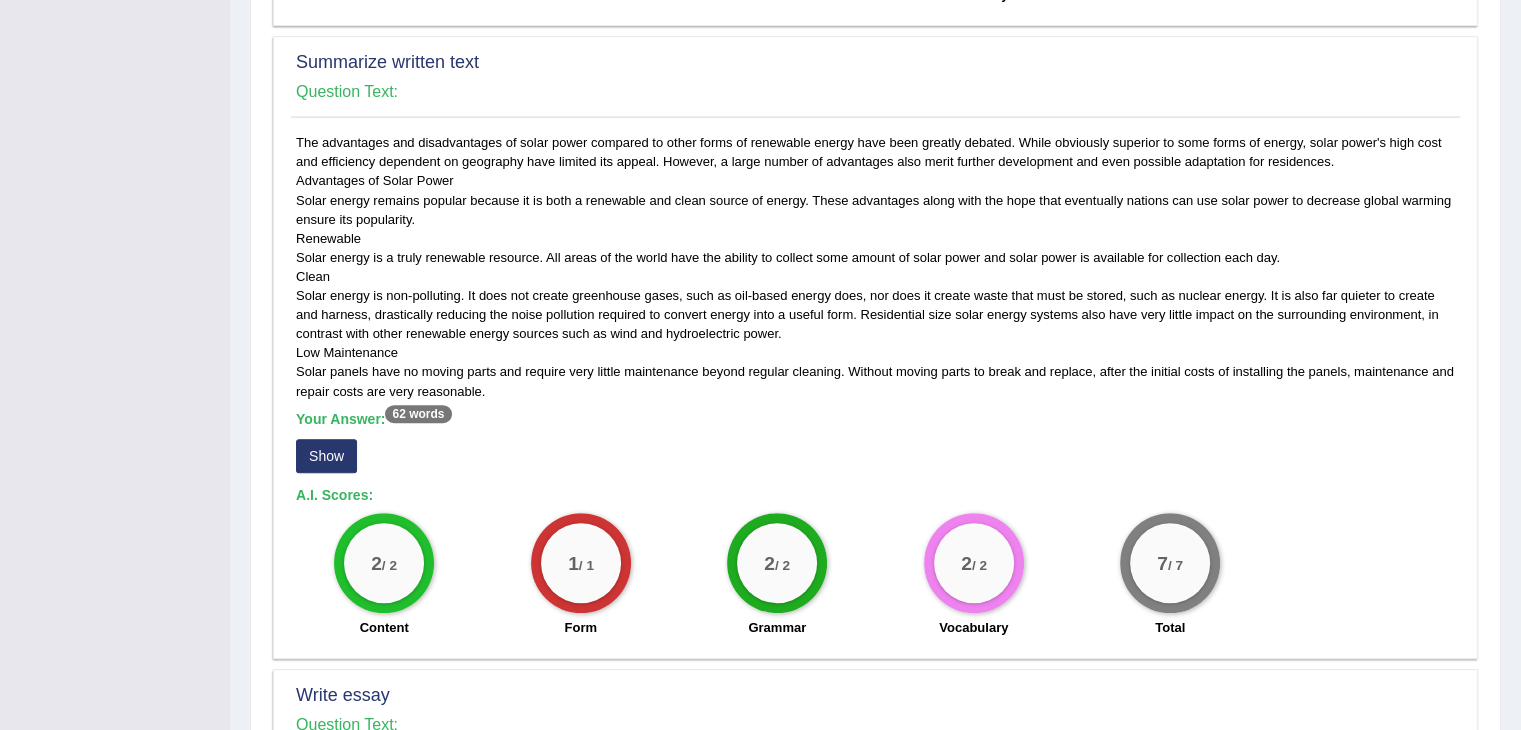 scroll, scrollTop: 892, scrollLeft: 0, axis: vertical 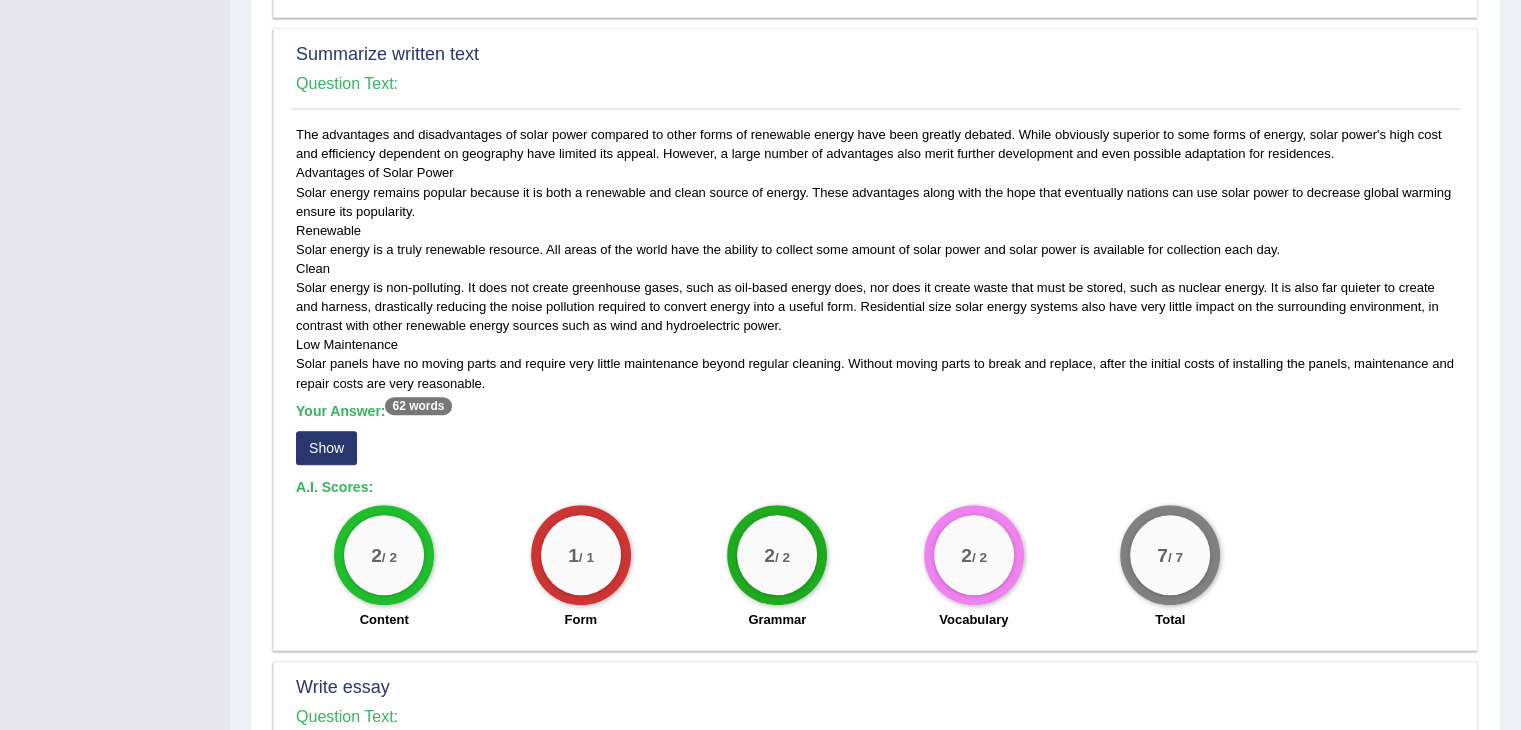 click on "Show" at bounding box center (326, 448) 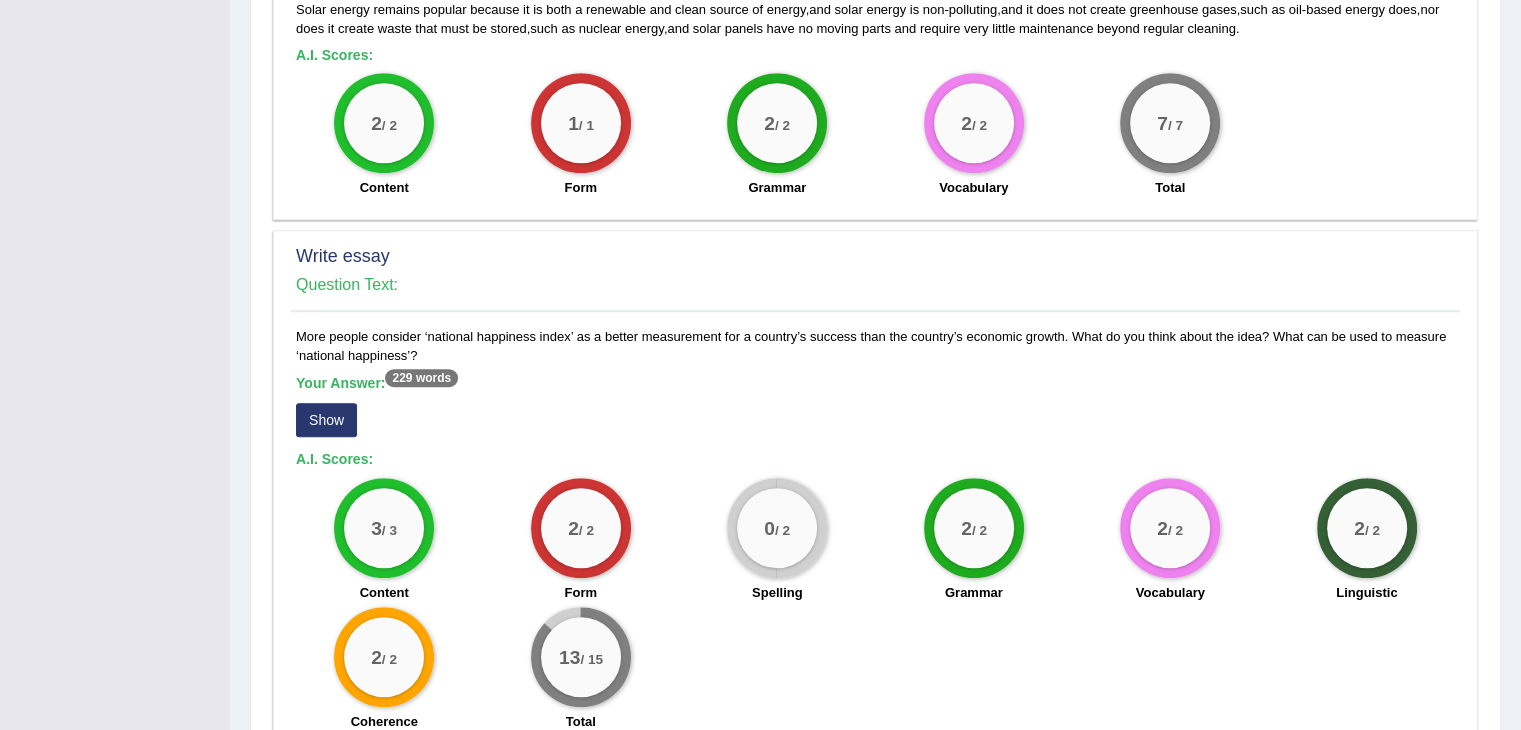 scroll, scrollTop: 1328, scrollLeft: 0, axis: vertical 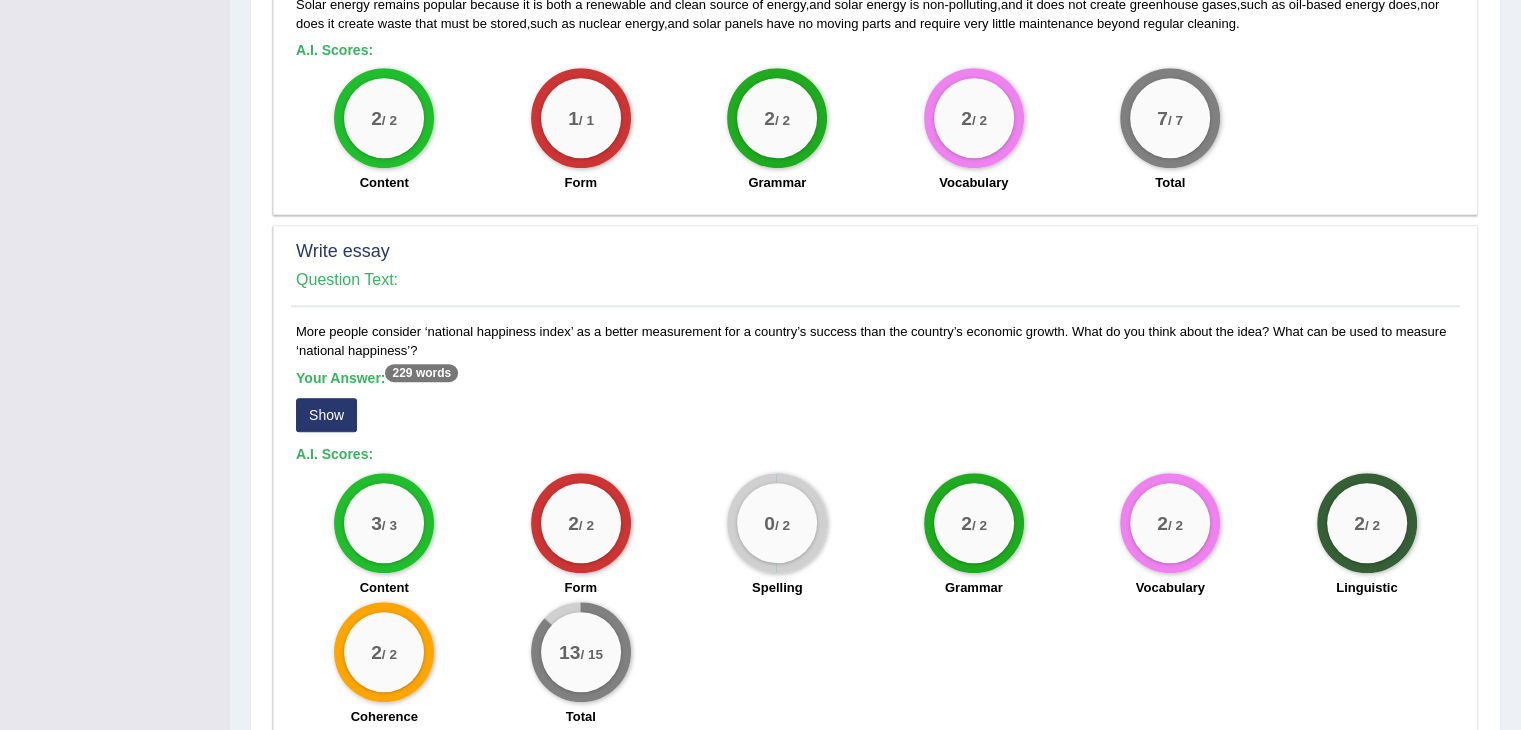 click on "Show" at bounding box center [326, 415] 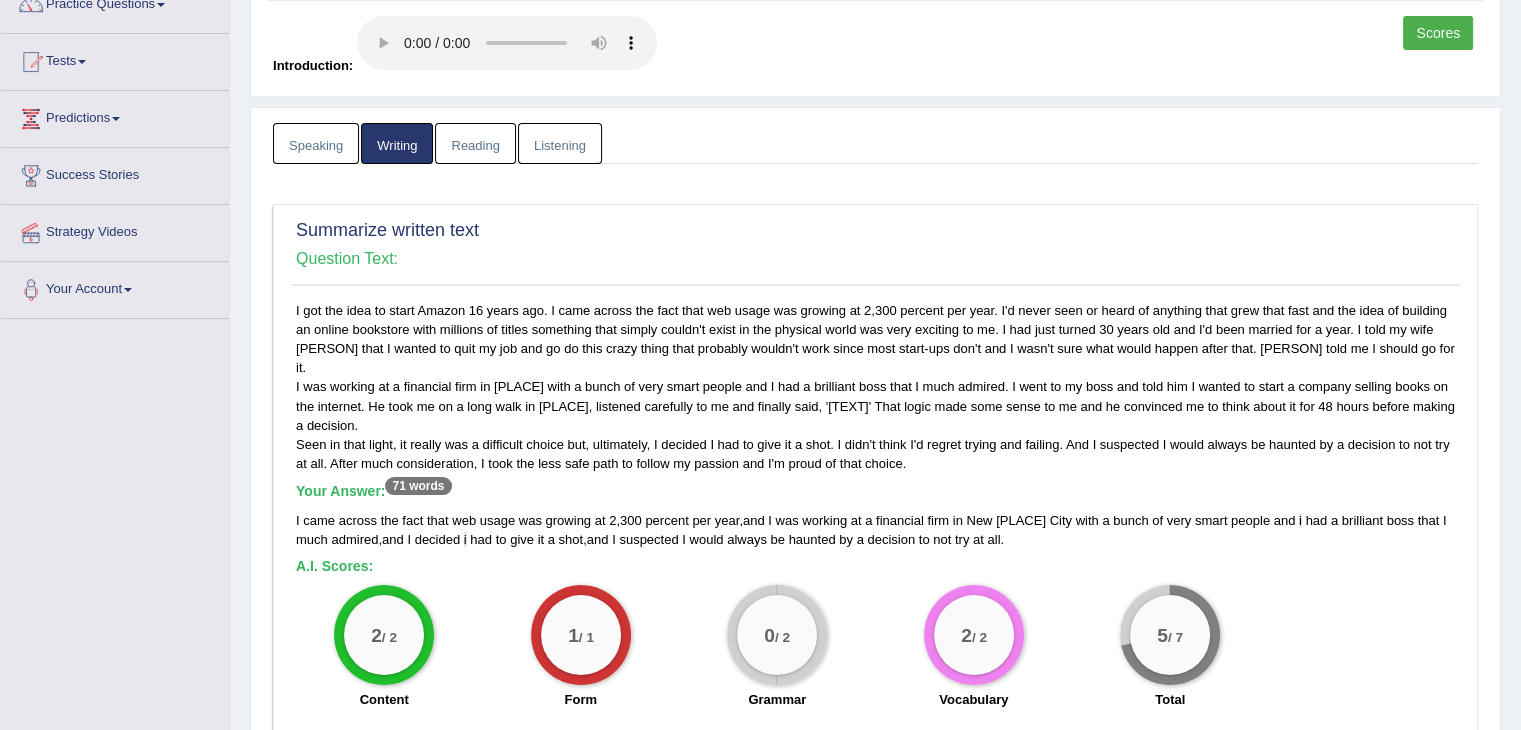 scroll, scrollTop: 0, scrollLeft: 0, axis: both 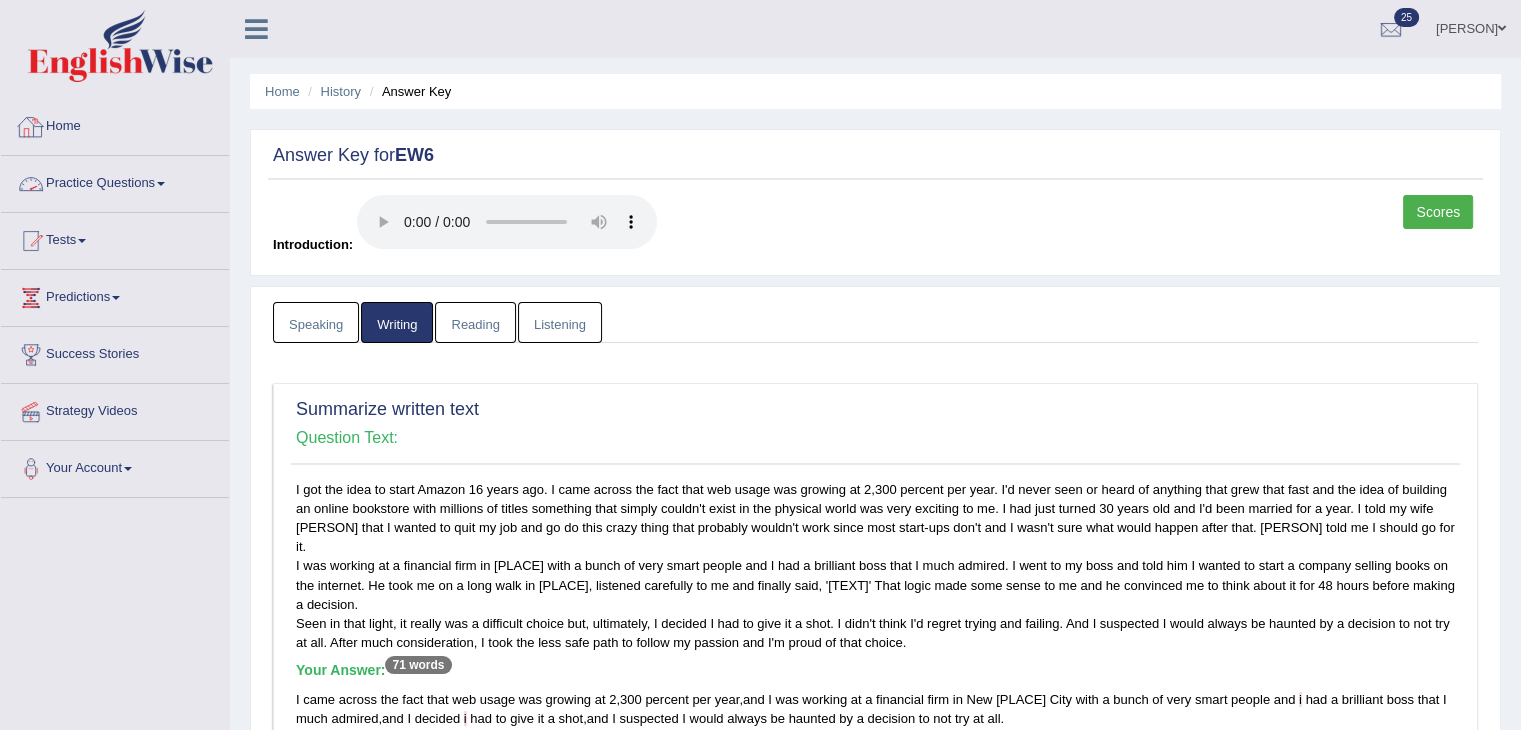 click on "Practice Questions" at bounding box center [115, 181] 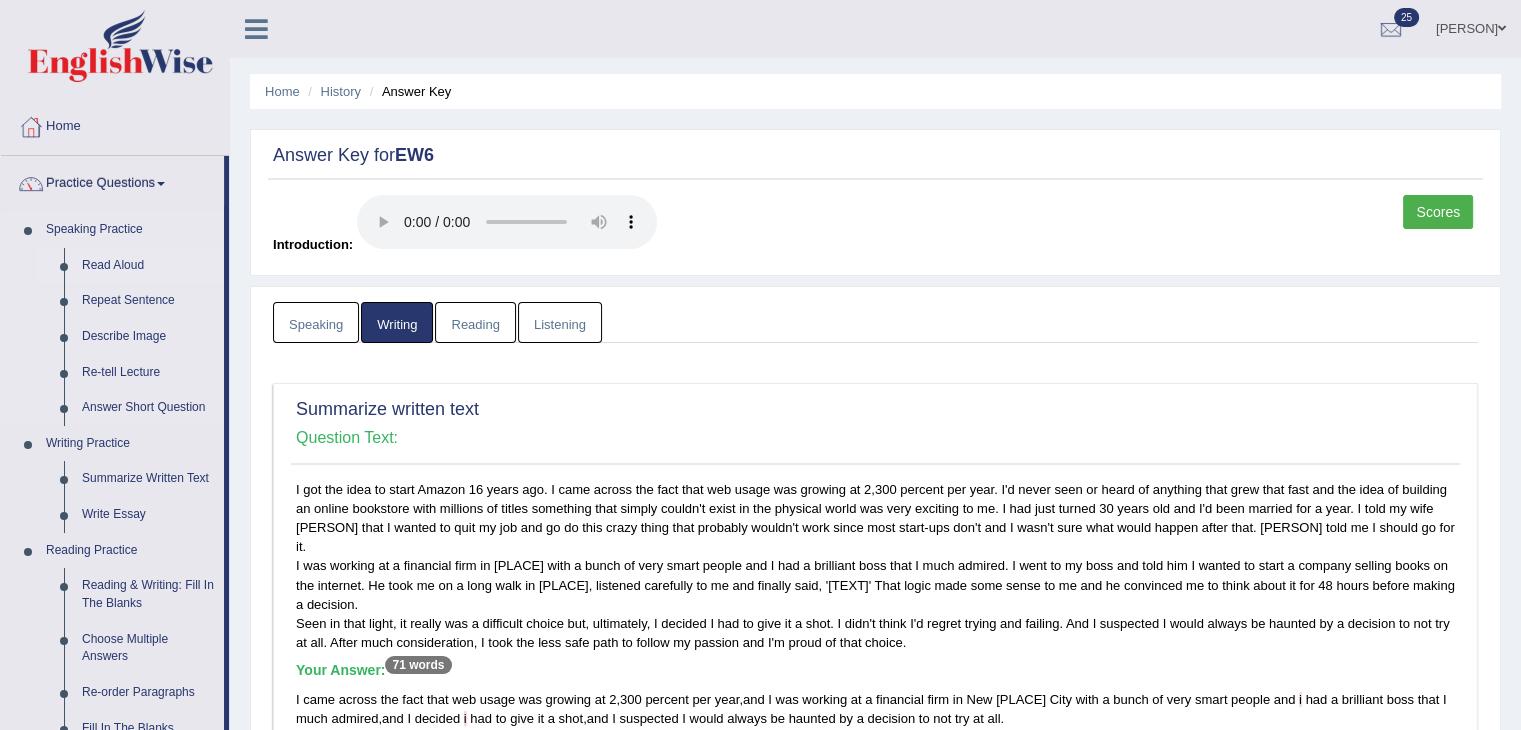 click on "Read Aloud" at bounding box center (148, 266) 